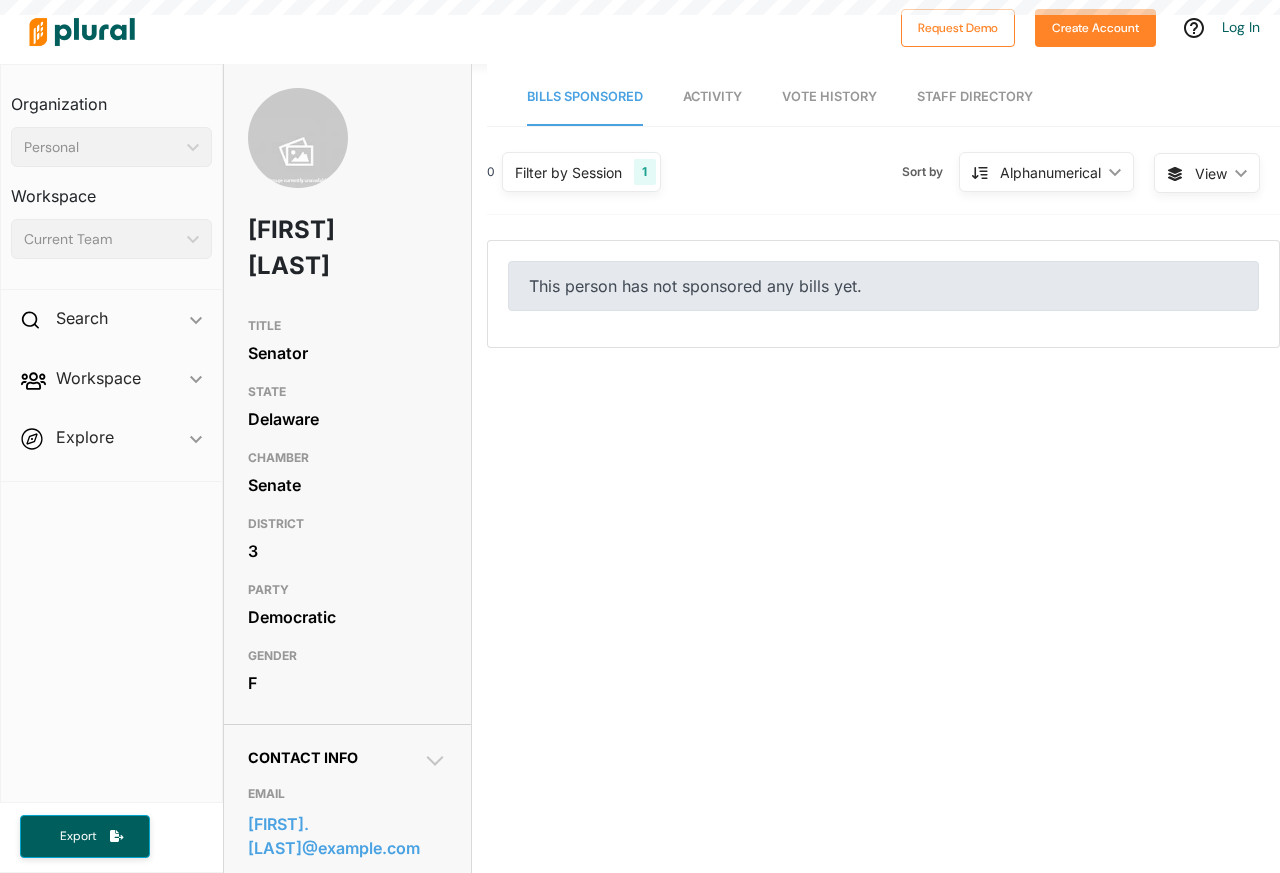scroll, scrollTop: 0, scrollLeft: 0, axis: both 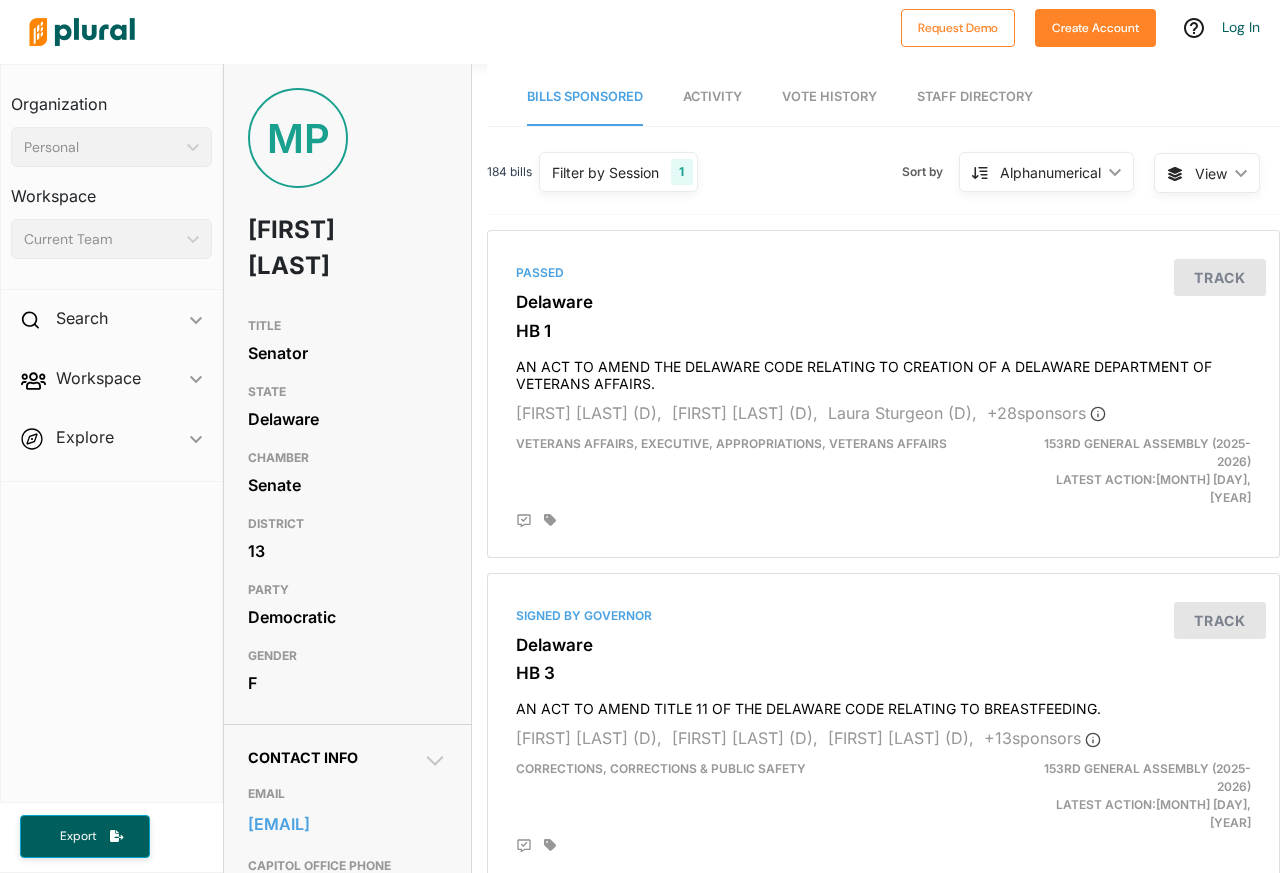 click on "Passed Delaware HB 1 AN ACT TO AMEND THE DELAWARE CODE RELATING TO CREATION OF A DELAWARE DEPARTMENT OF VETERANS AFFAIRS. Bill Carson (D), Bill Bush (D), Laura Sturgeon (D), + 28  sponsor s Veterans Affairs, Executive, Appropriations, Veterans Affairs 153rd General Assembly (2025-2026)    Latest Action:  June 26, 2025   Track Signed by Governor Delaware HB 3 AN ACT TO AMEND TITLE 11 OF THE DELAWARE CODE RELATING TO BREASTFEEDING. DeShanna Neal (D), Trey Paradee (D), Marie Pinkney (D), + 13  sponsor s Corrections, Corrections & Public Safety 153rd General Assembly (2025-2026)    Latest Action:  July 21, 2025   Track Signed by Governor Delaware HB 11 AN ACT TO AMEND TITLE 14 OF THE DELAWARE CODE RELATING TO SPECIAL EDUCATION RECORDS. Kim Williams (D), Laura Sturgeon (D), Bryant Richardson (R), + 10  sponsor s Education, Education 153rd General Assembly (2025-2026)    Latest Action:  April 14, 2025   Track Introduced Delaware HB 12 Kim Williams (D), Laura Sturgeon (D), Bryant Richardson (R), + 6  sponsor s     +" at bounding box center [883, 3437] 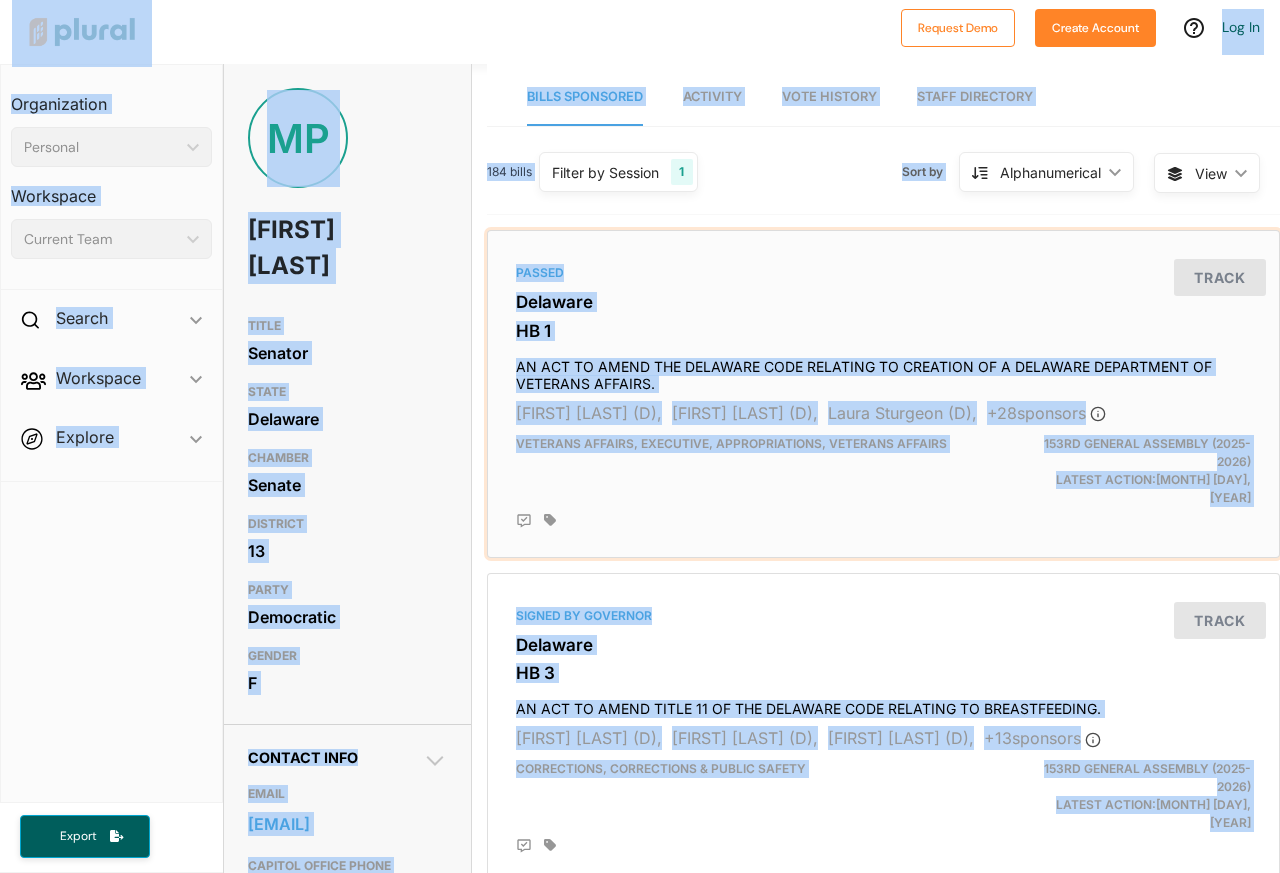 click on "Delaware" at bounding box center [883, 302] 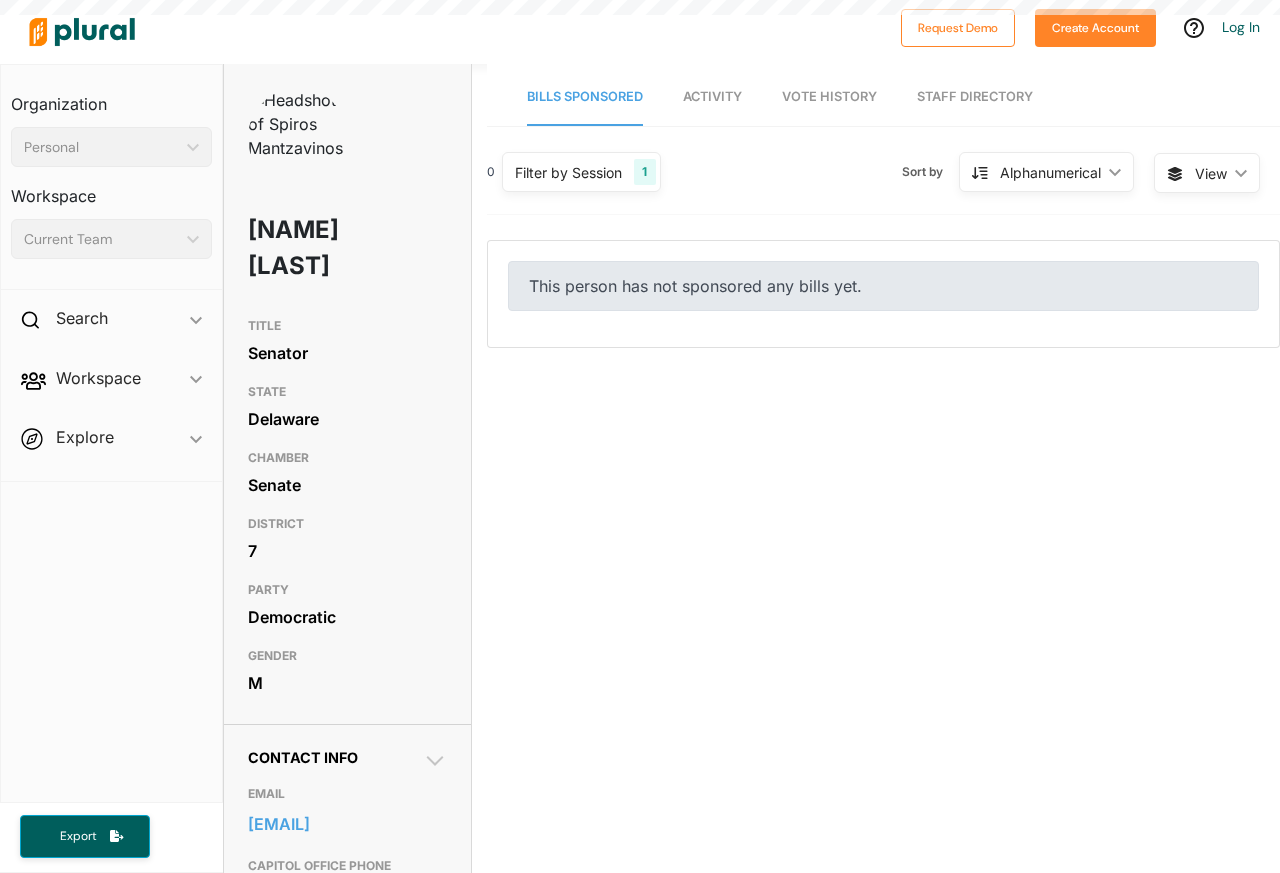 scroll, scrollTop: 0, scrollLeft: 0, axis: both 